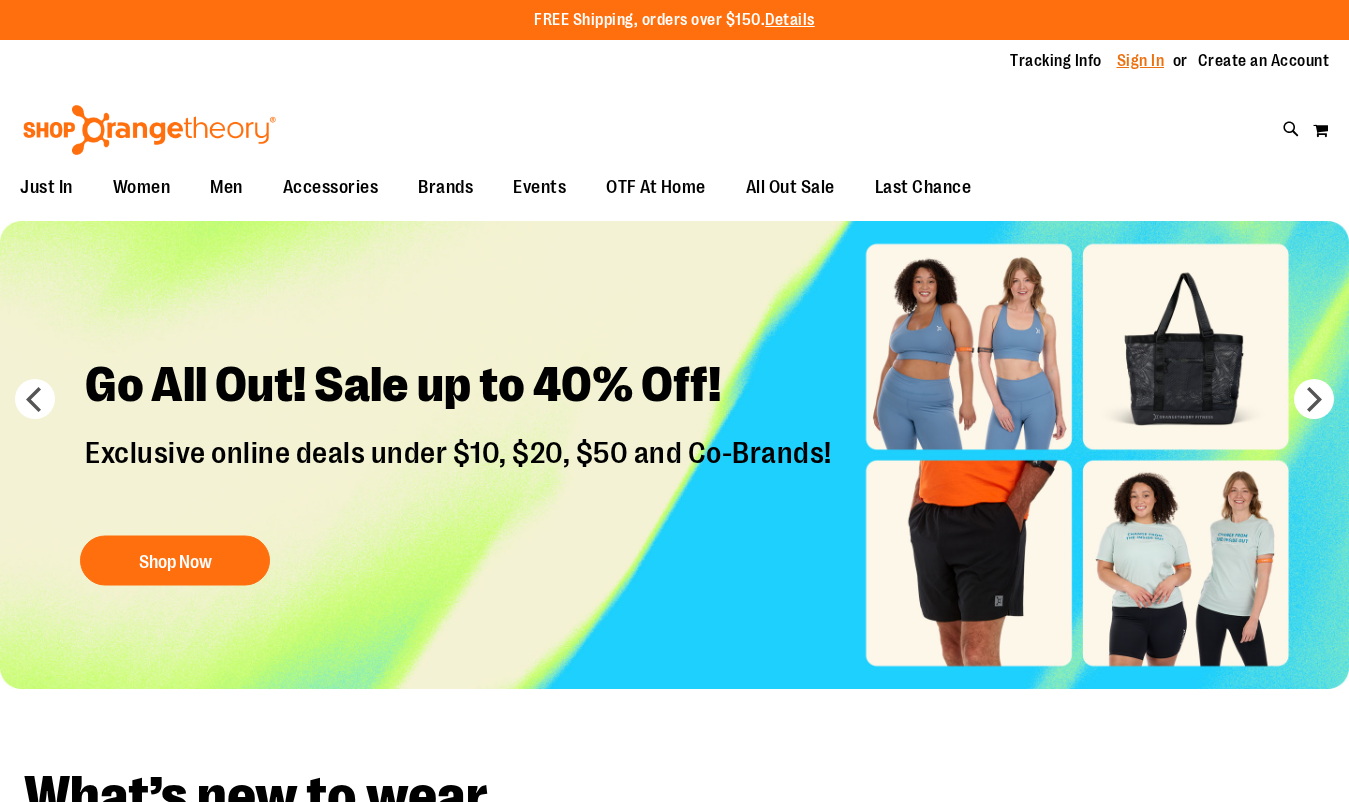 scroll, scrollTop: 0, scrollLeft: 0, axis: both 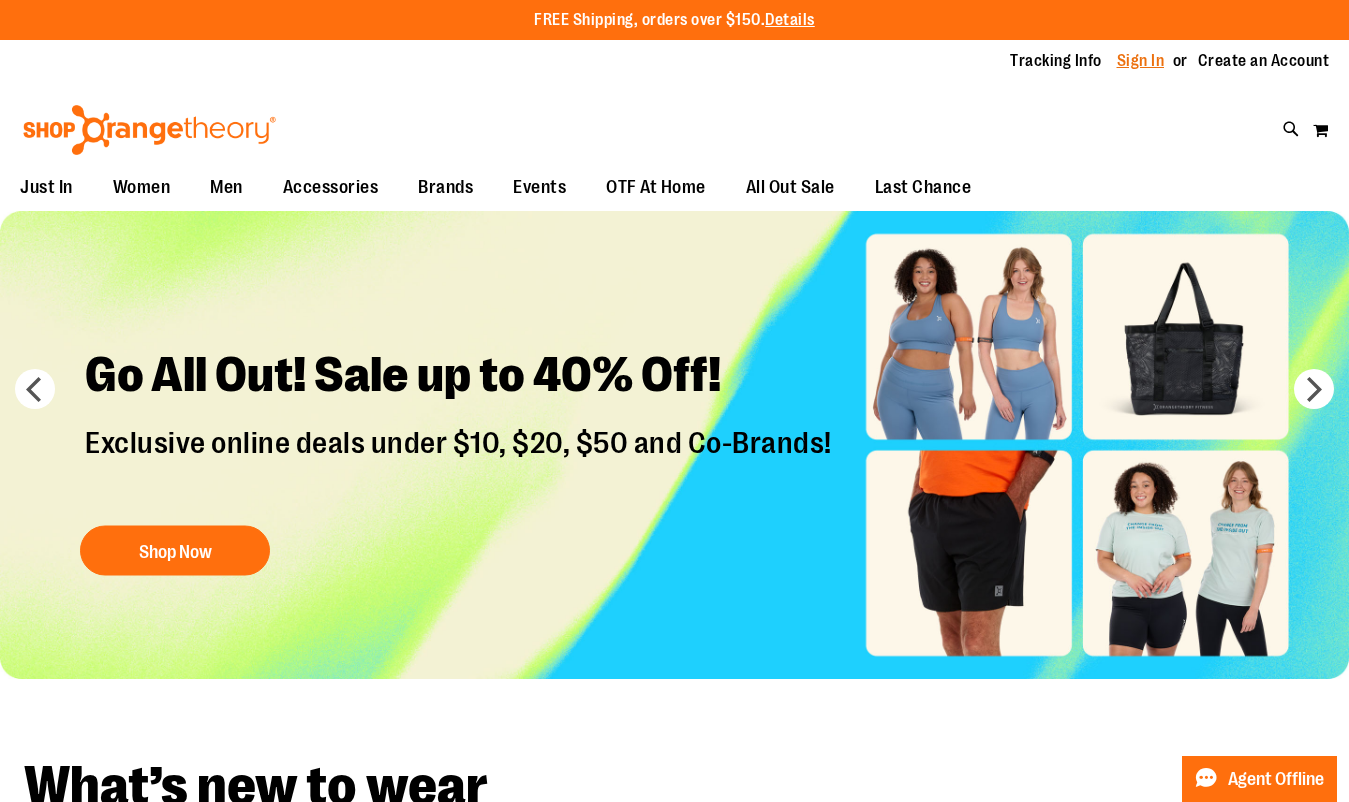 click on "Sign In" at bounding box center (1141, 61) 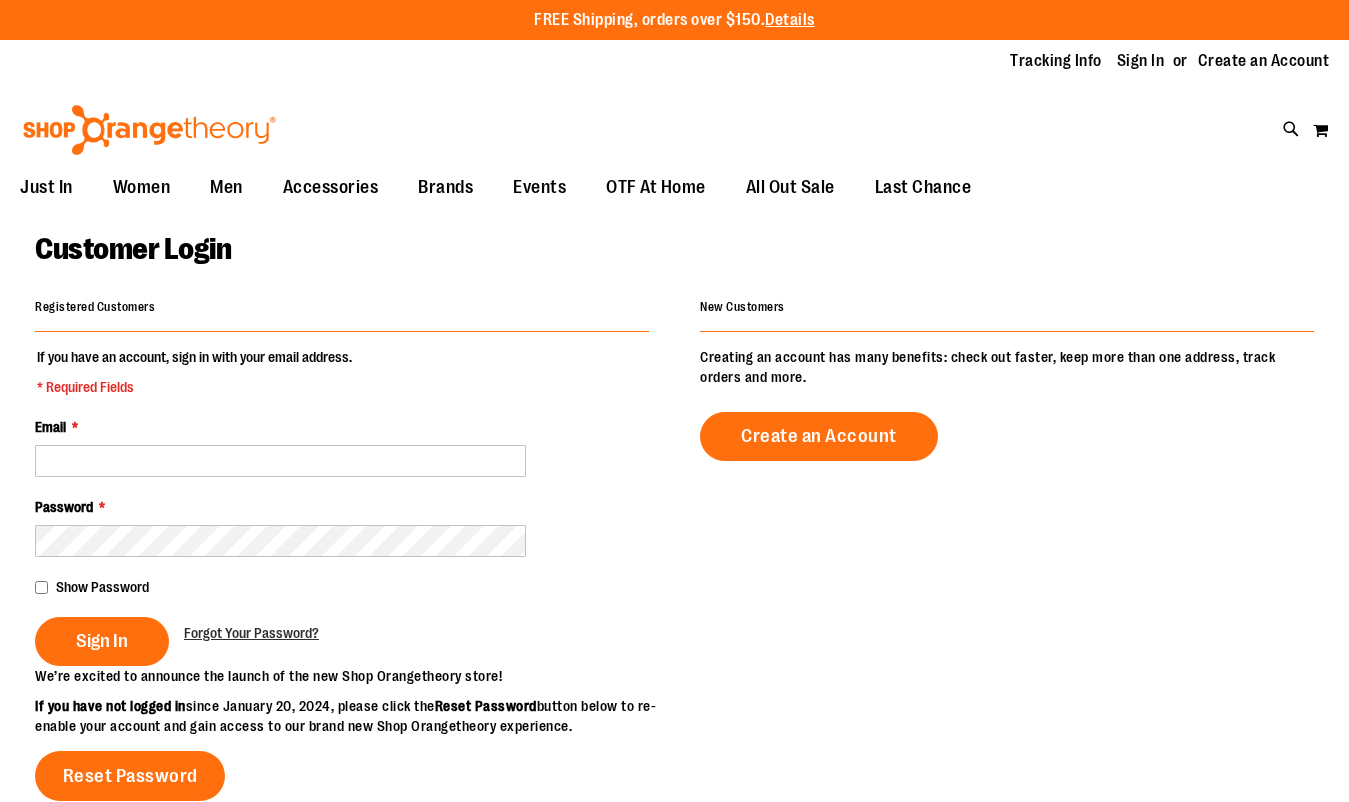 scroll, scrollTop: 0, scrollLeft: 0, axis: both 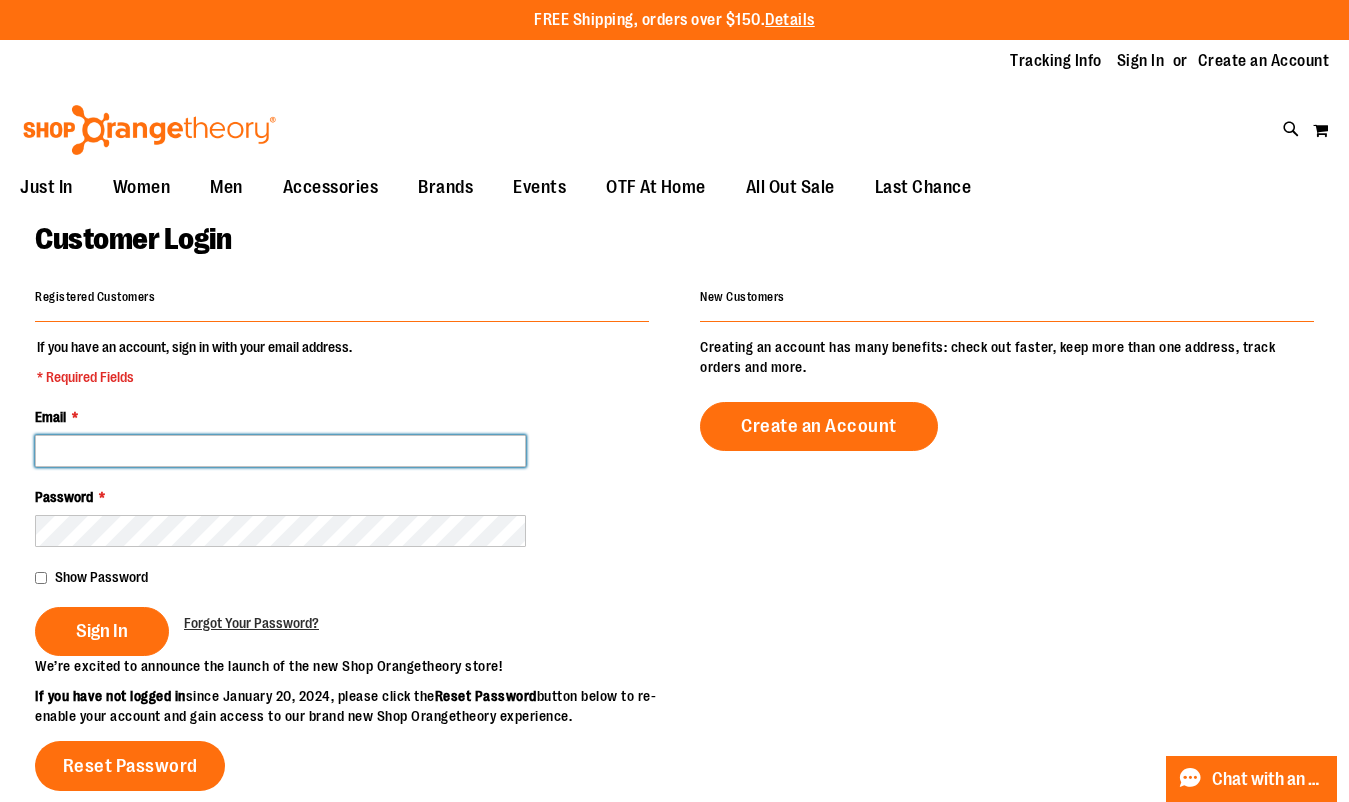 type on "**********" 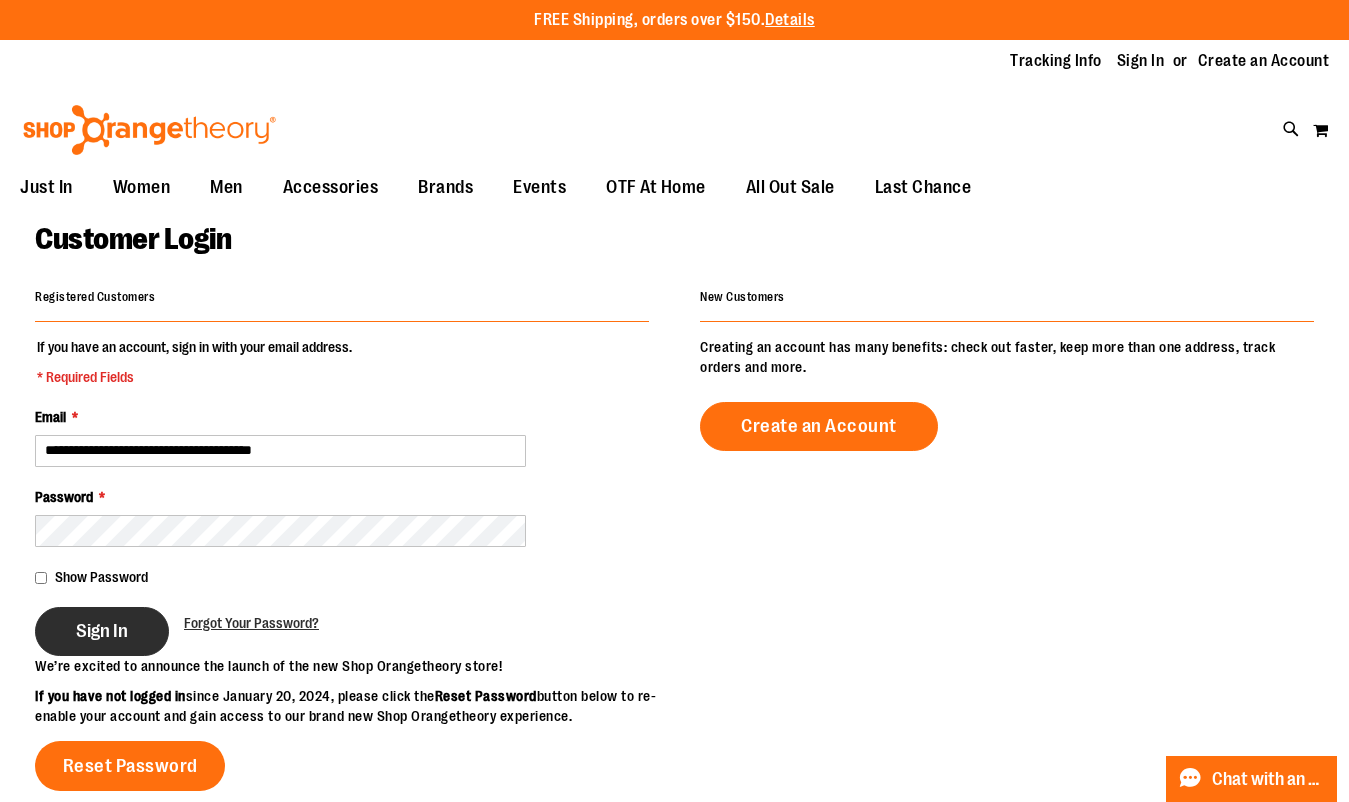 click on "Sign In" at bounding box center [102, 631] 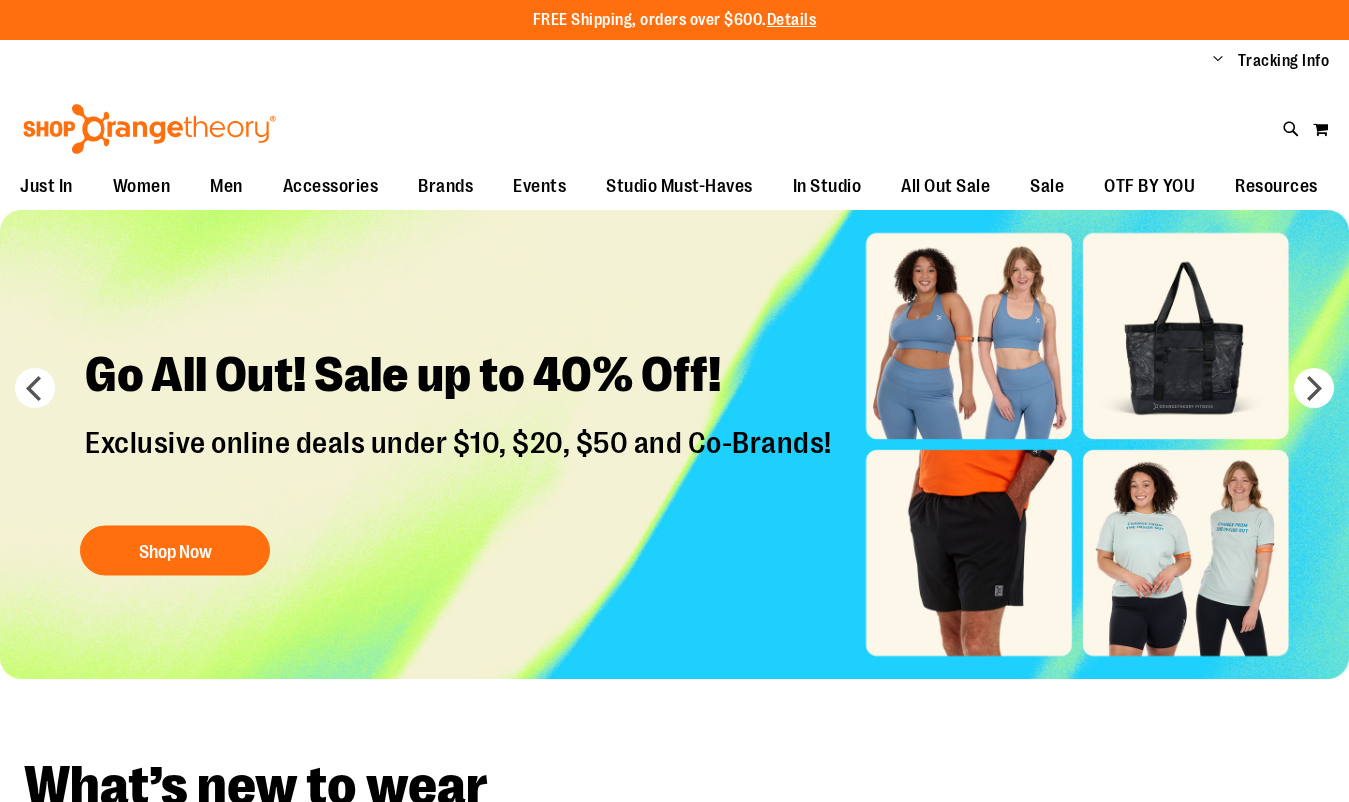 scroll, scrollTop: 0, scrollLeft: 0, axis: both 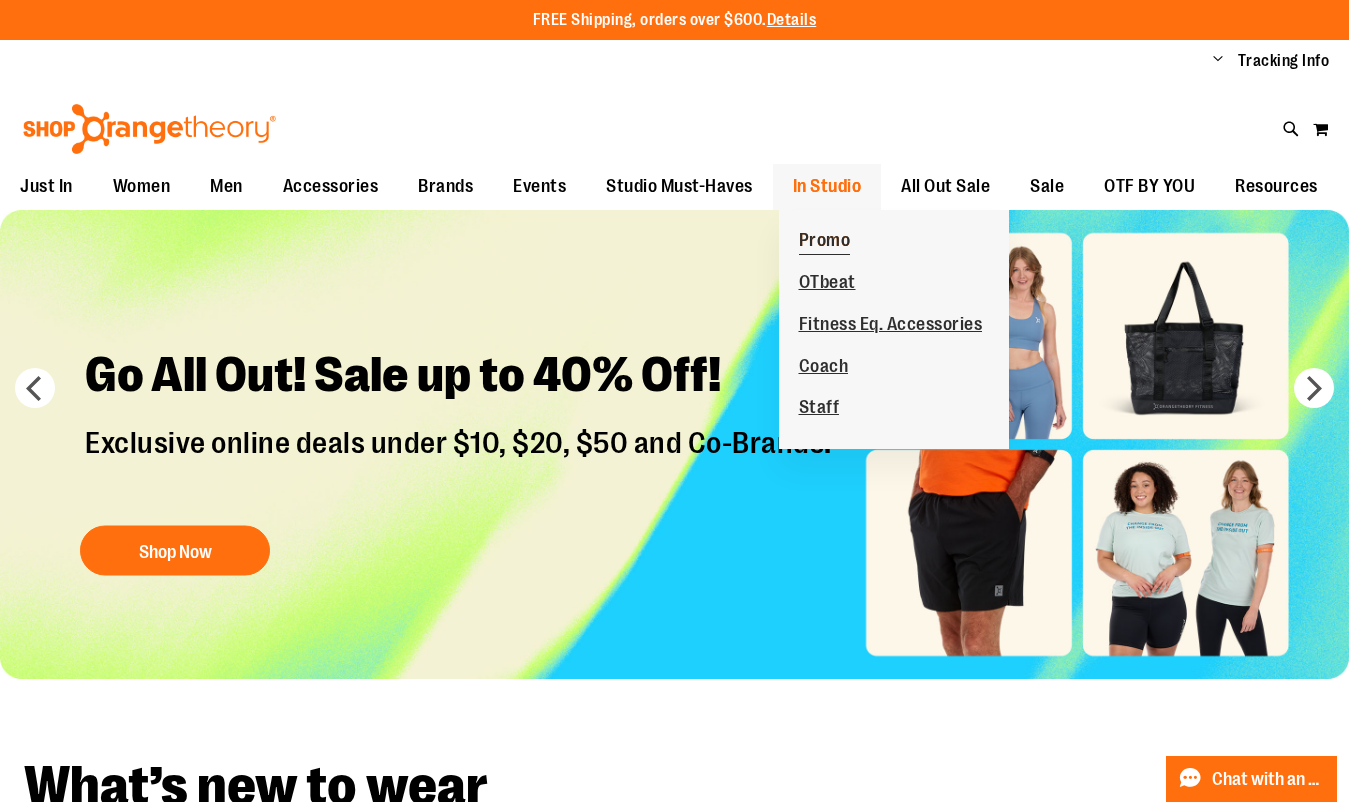 click on "Promo" at bounding box center (825, 242) 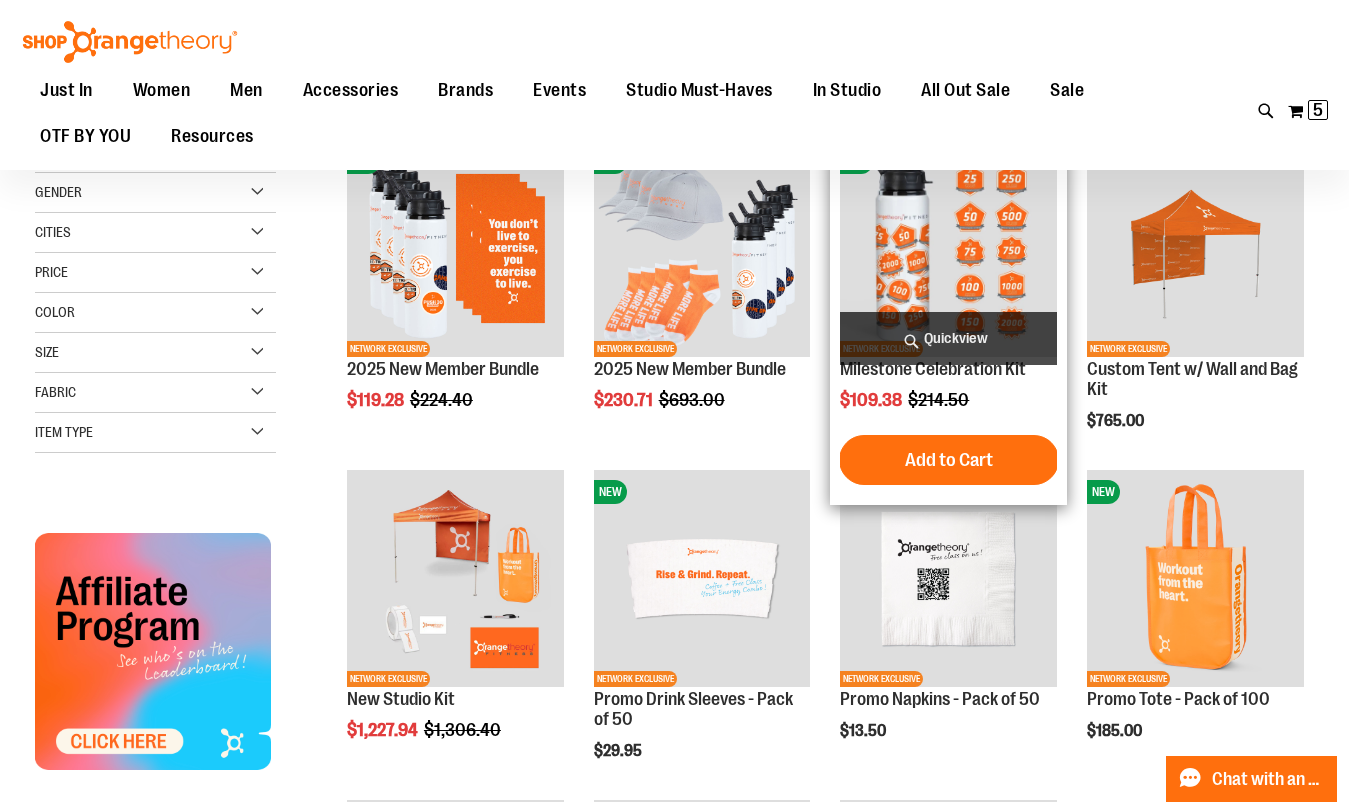 scroll, scrollTop: 258, scrollLeft: 0, axis: vertical 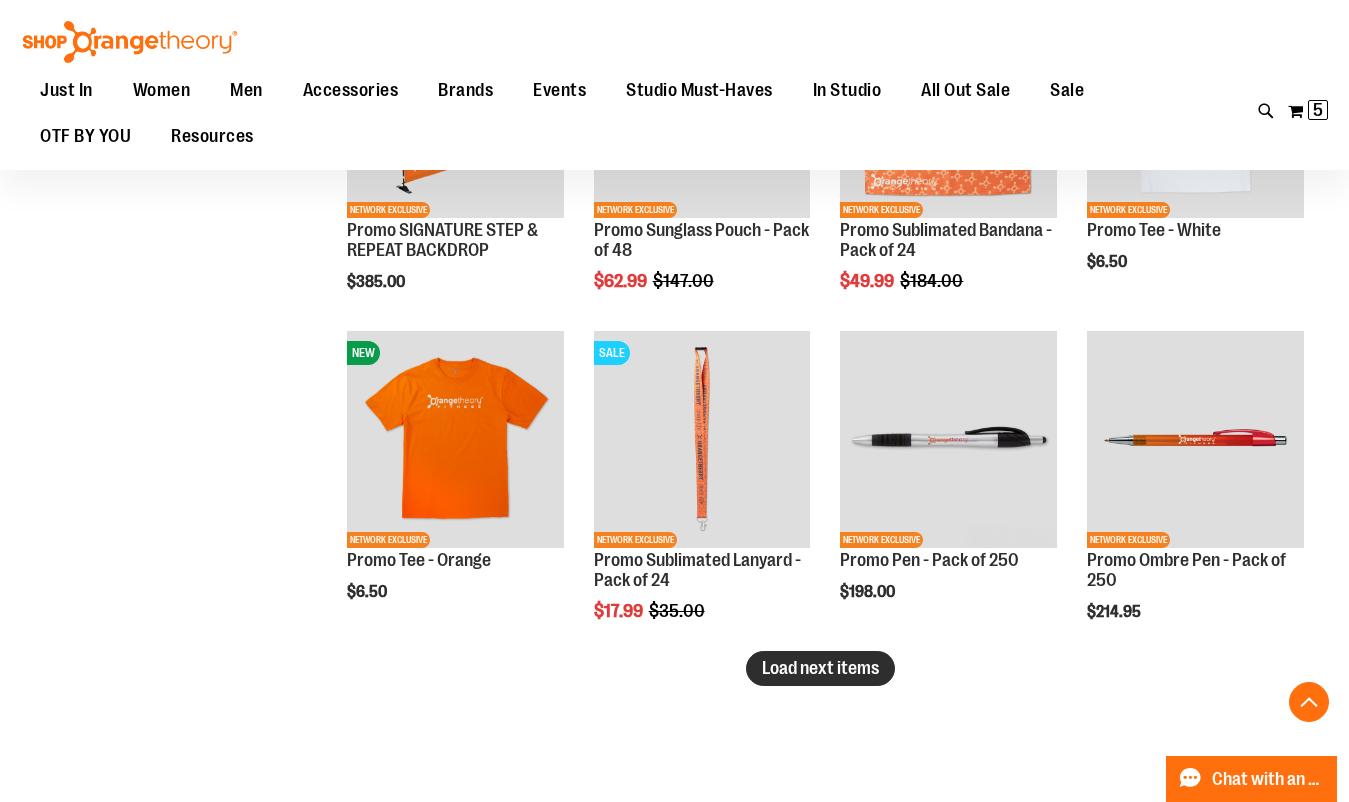 click on "Load next items" at bounding box center (820, 668) 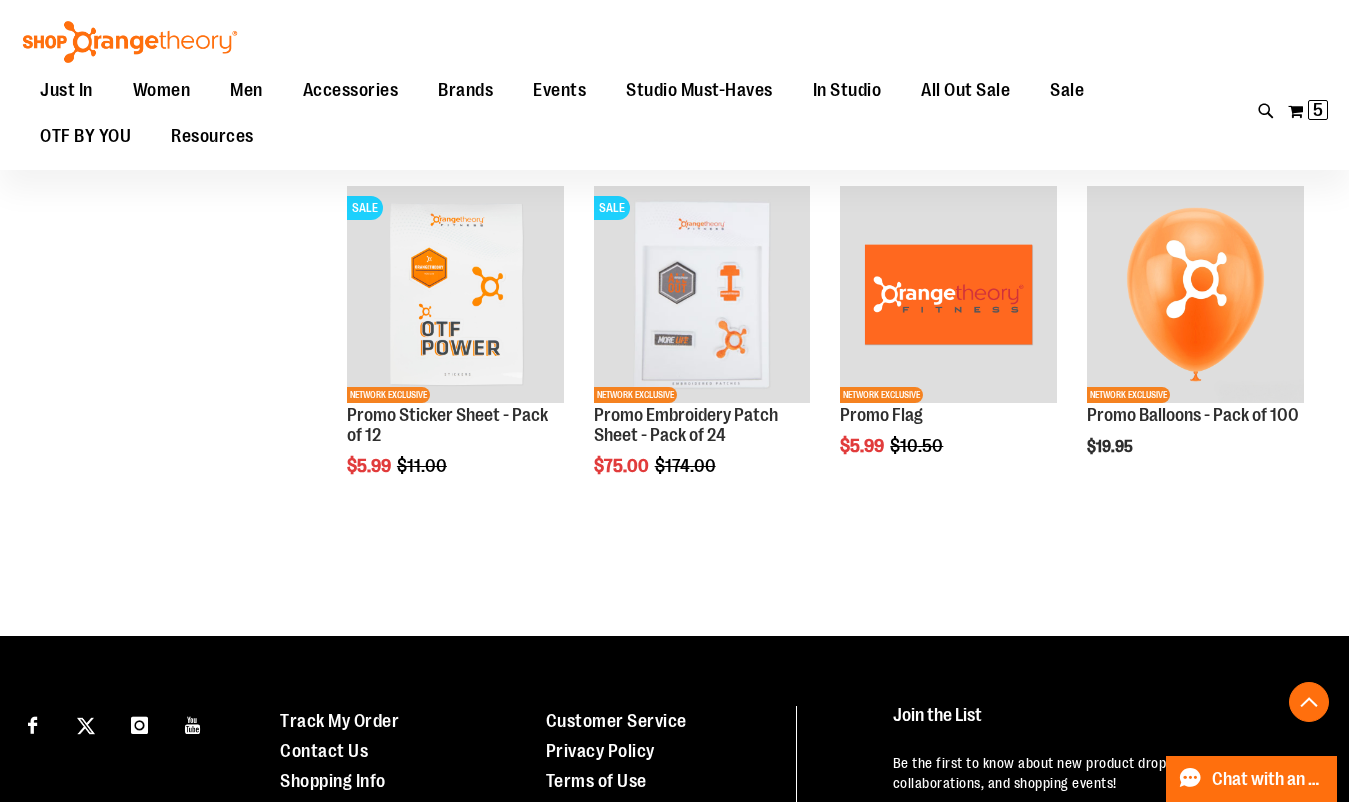 scroll, scrollTop: 3169, scrollLeft: 1, axis: both 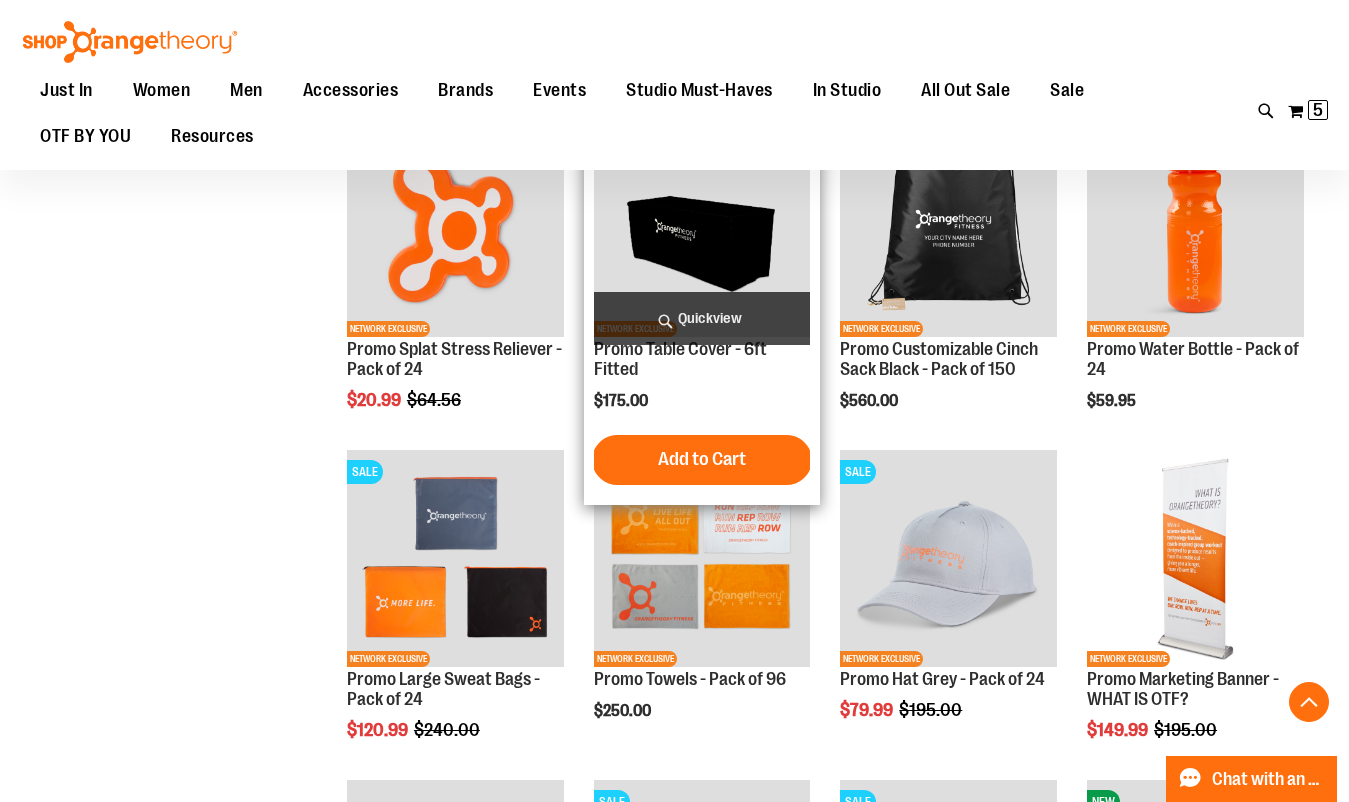 click at bounding box center [702, 228] 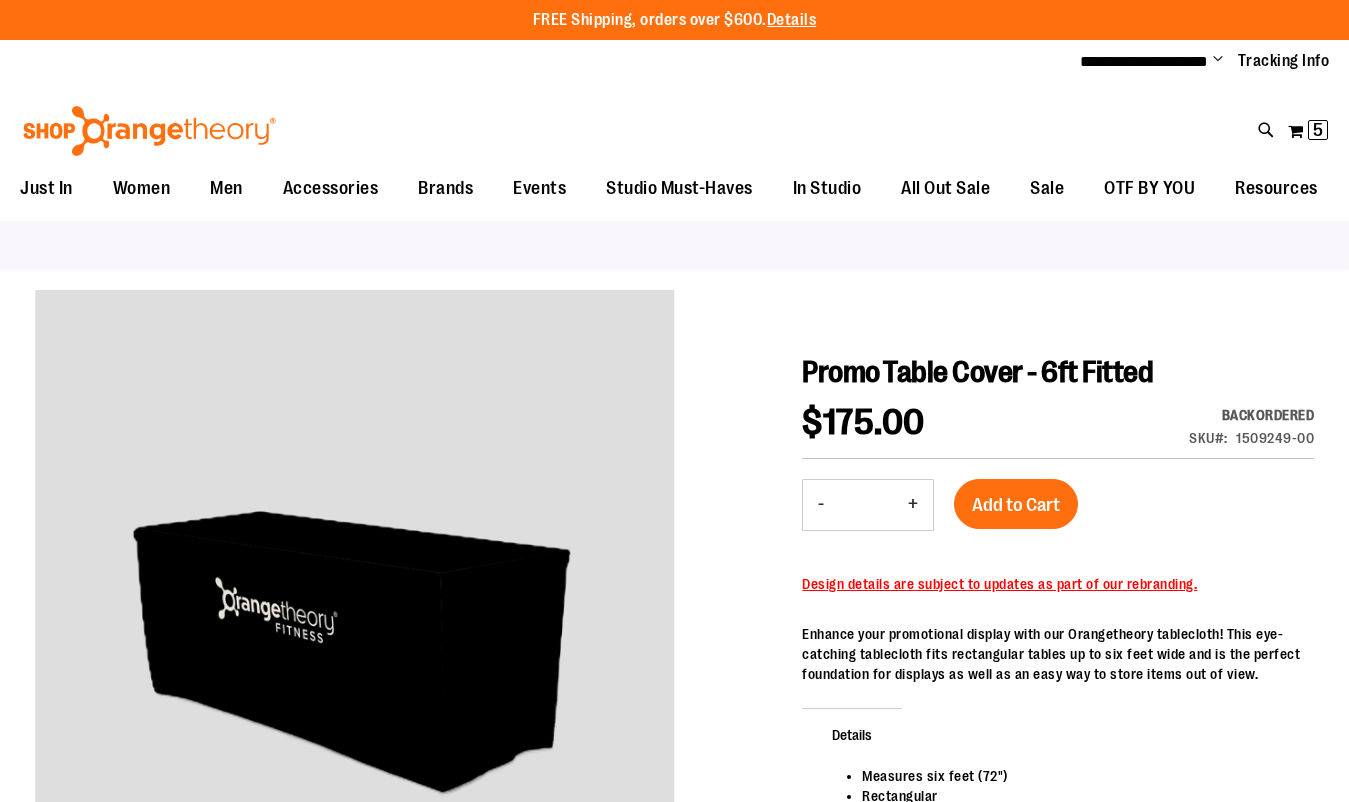scroll, scrollTop: 0, scrollLeft: 0, axis: both 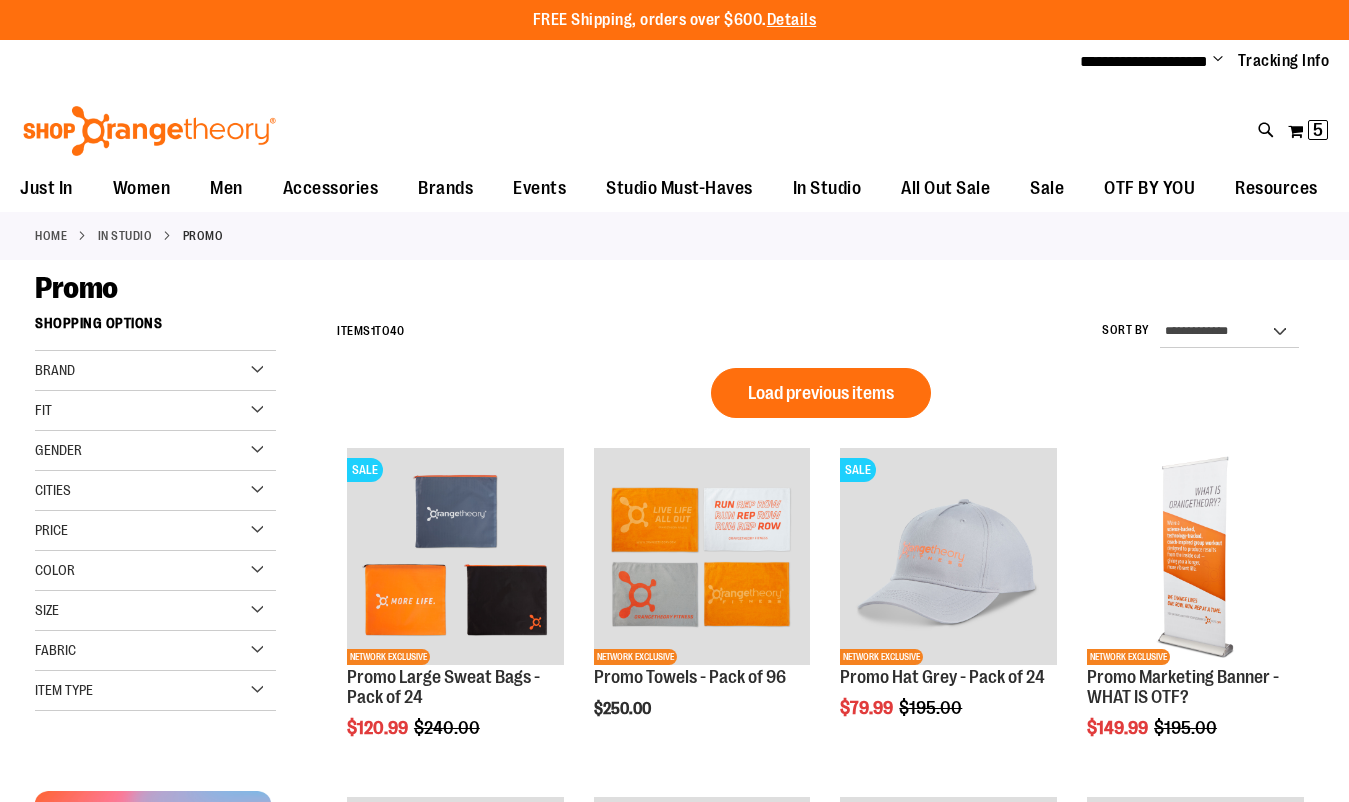 click on "Cities" at bounding box center (155, 491) 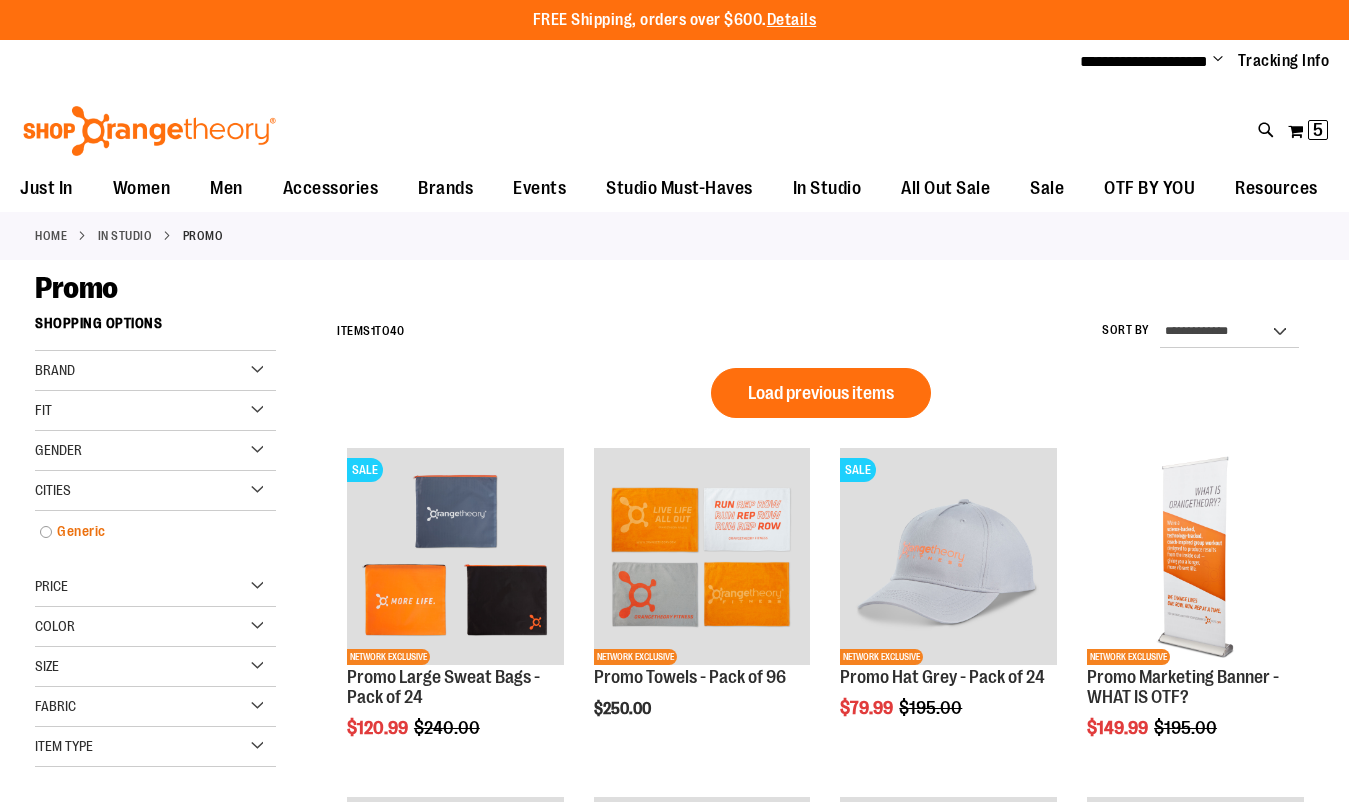 click on "Generic" at bounding box center (145, 531) 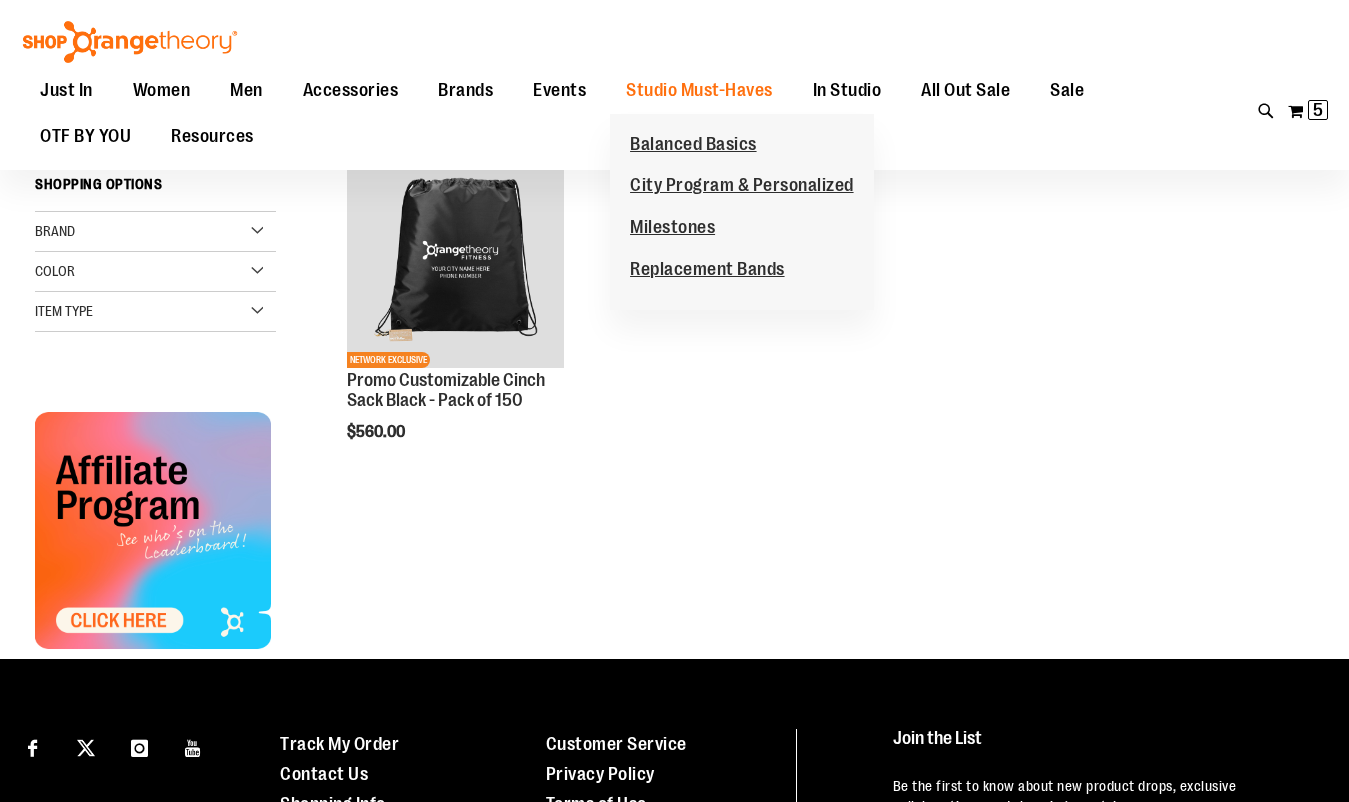 scroll, scrollTop: 39, scrollLeft: 0, axis: vertical 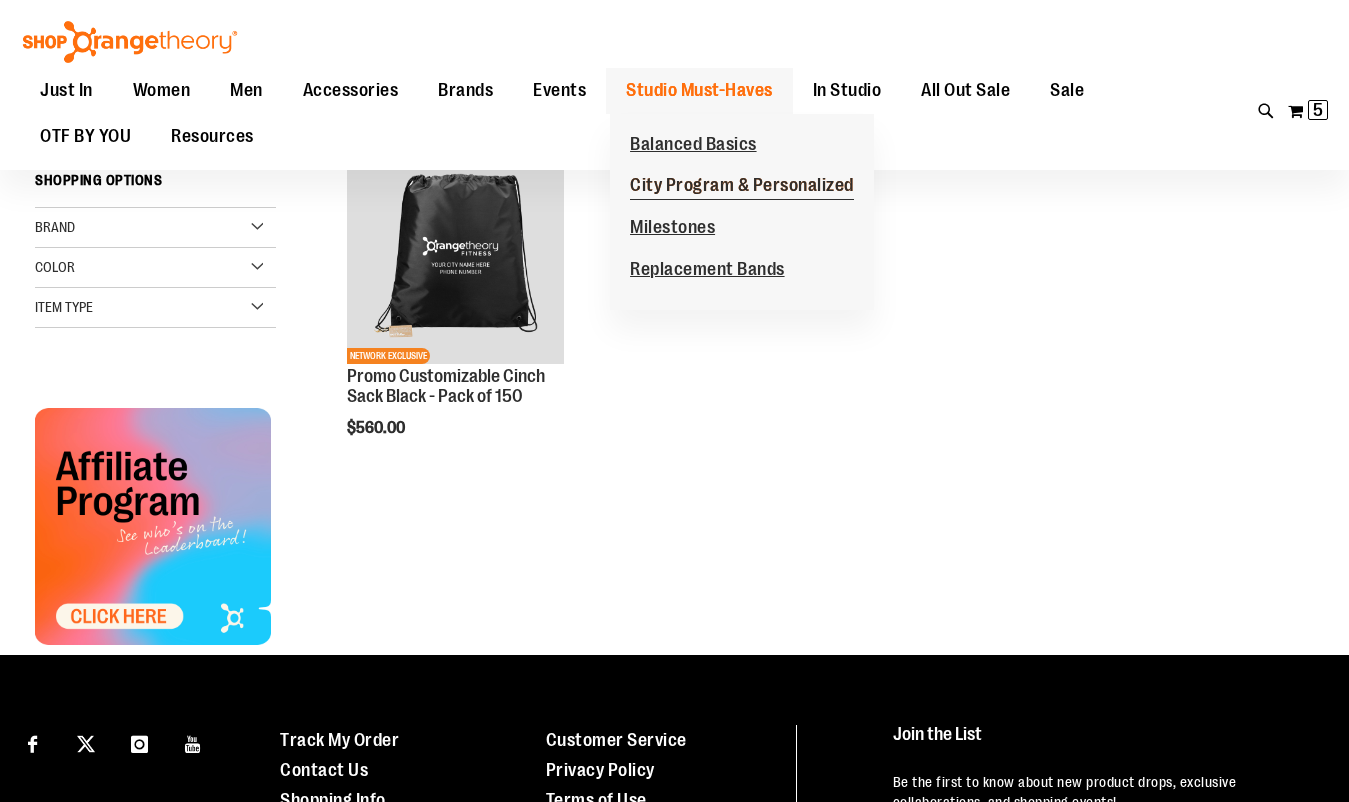 click on "City Program & Personalized" at bounding box center [742, 187] 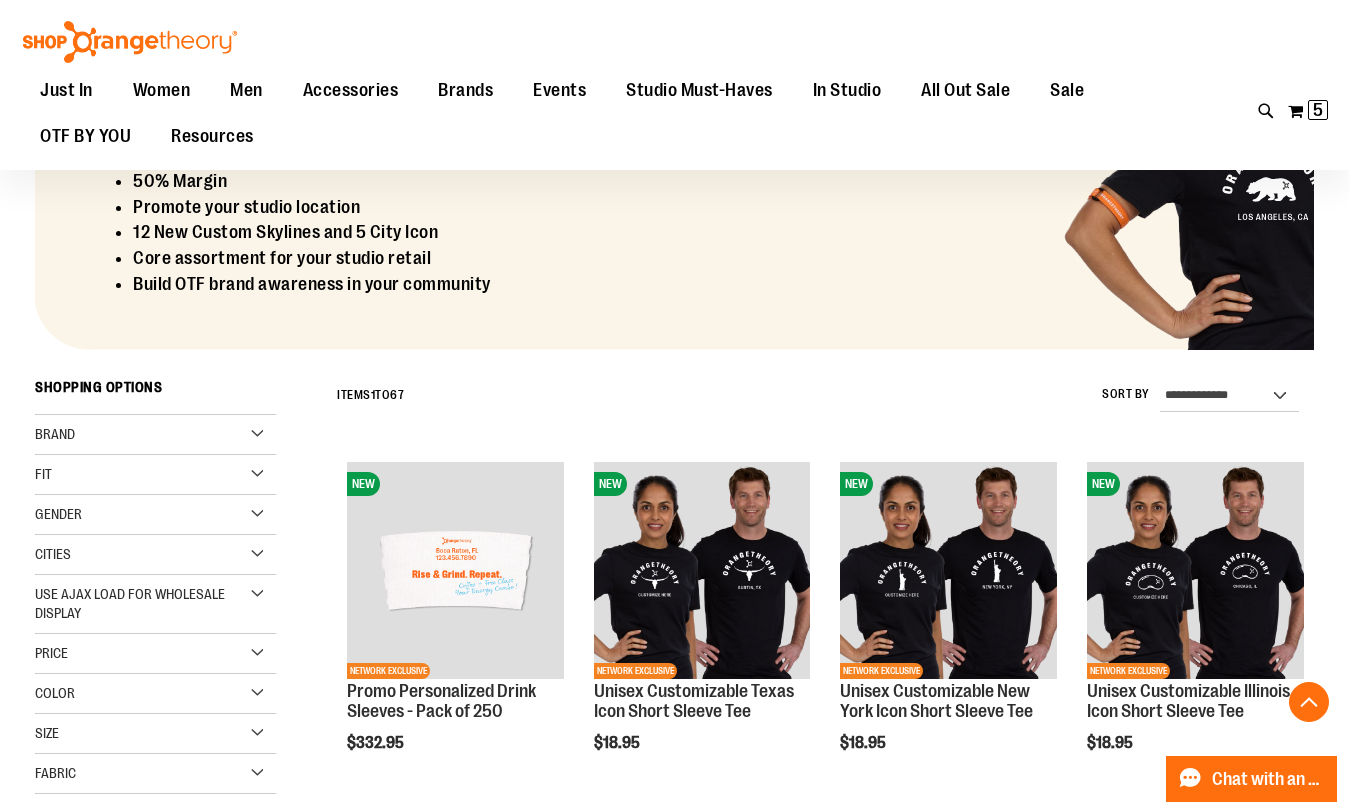 scroll, scrollTop: 319, scrollLeft: 0, axis: vertical 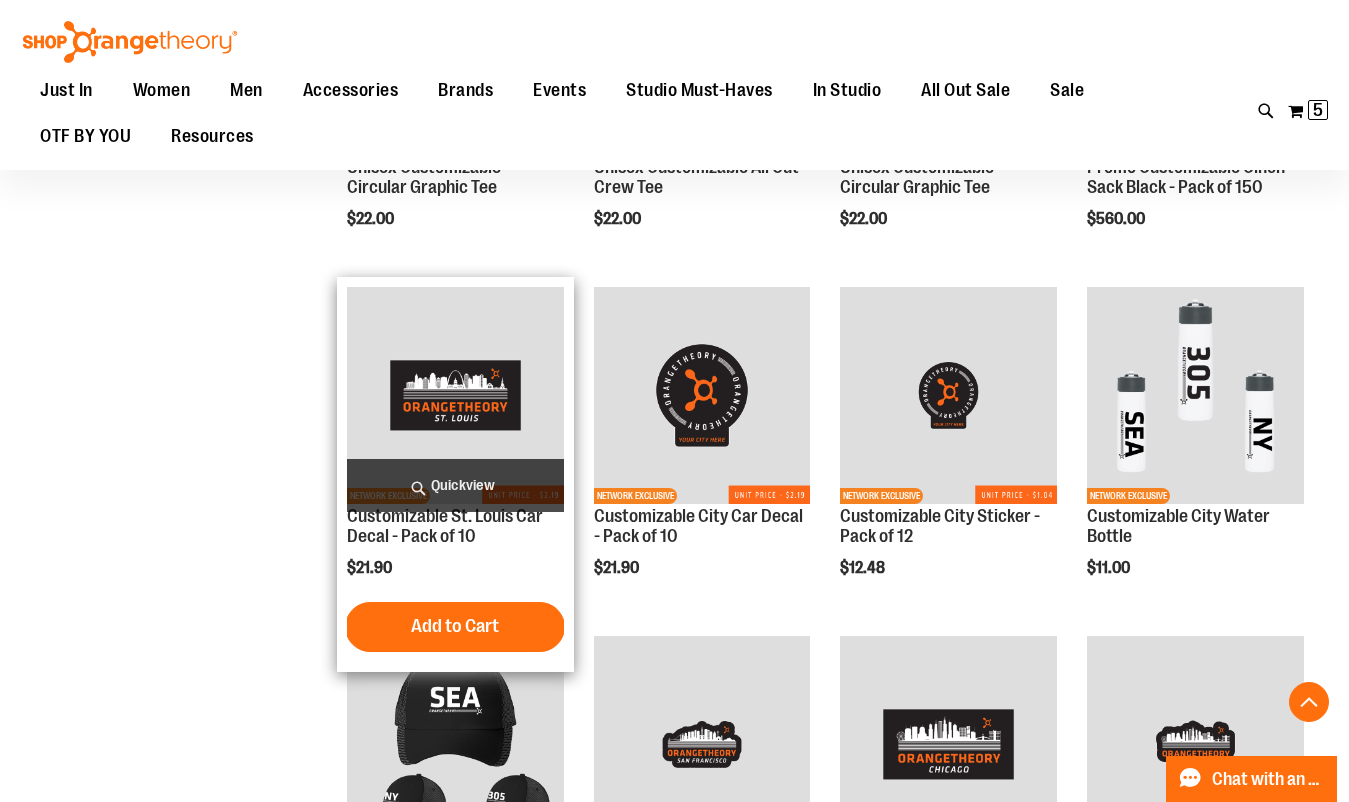 click at bounding box center (455, 395) 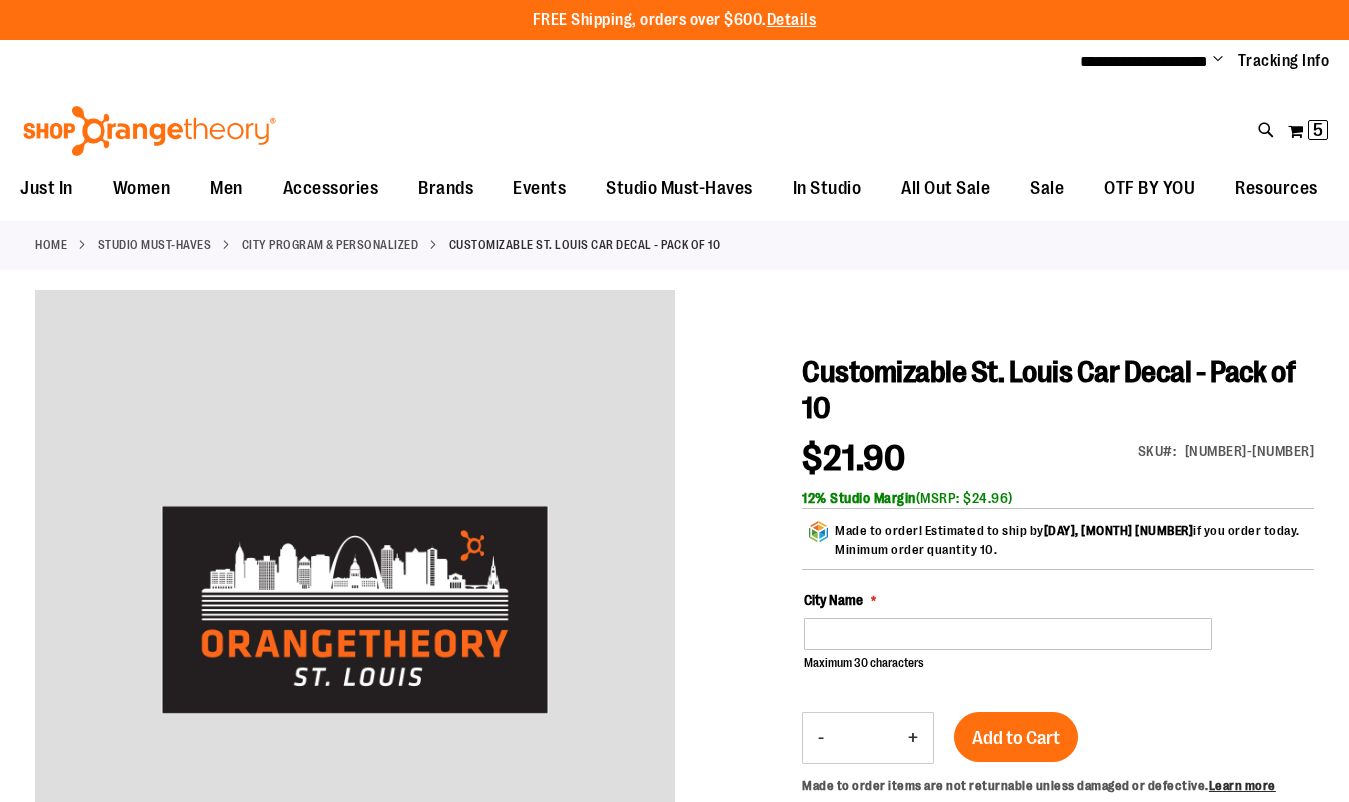 scroll, scrollTop: 0, scrollLeft: 0, axis: both 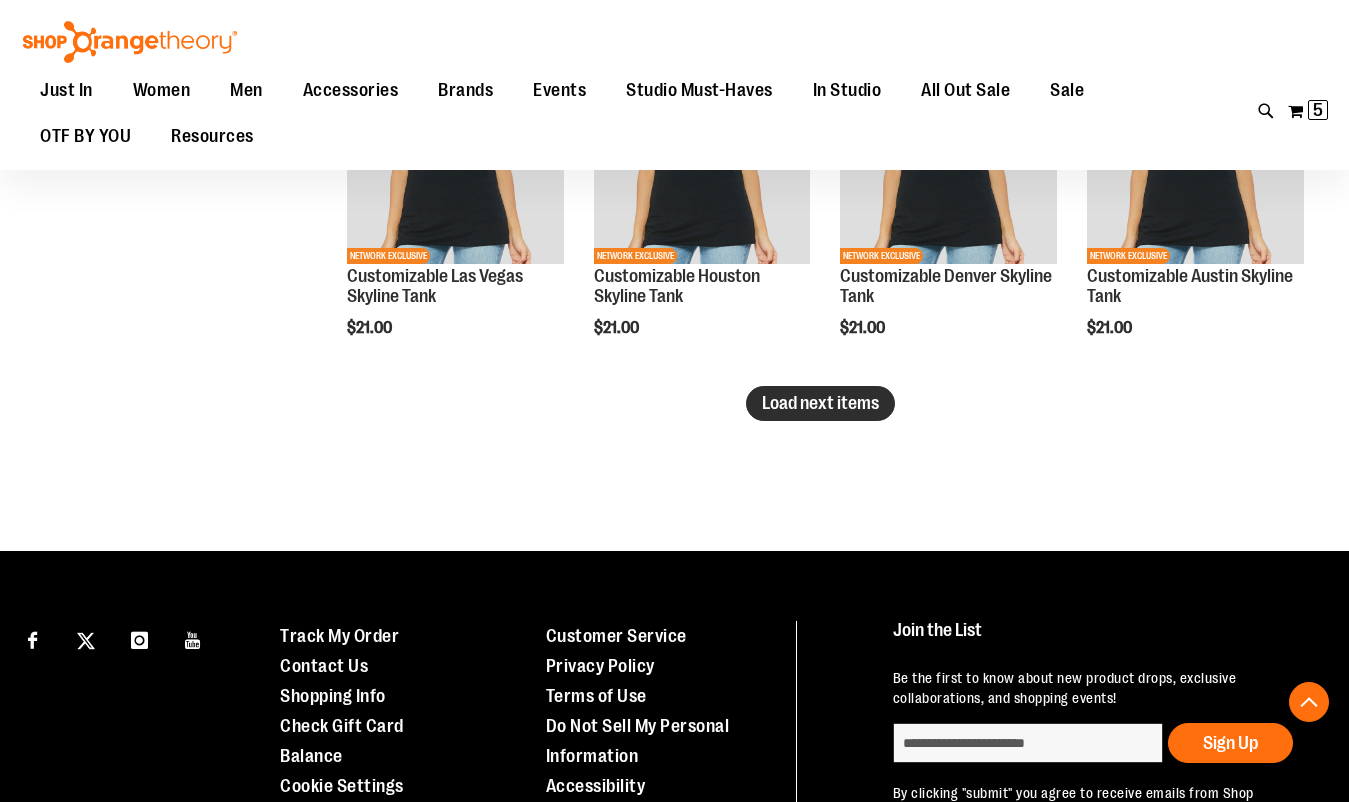 click on "Load next items" at bounding box center [820, 403] 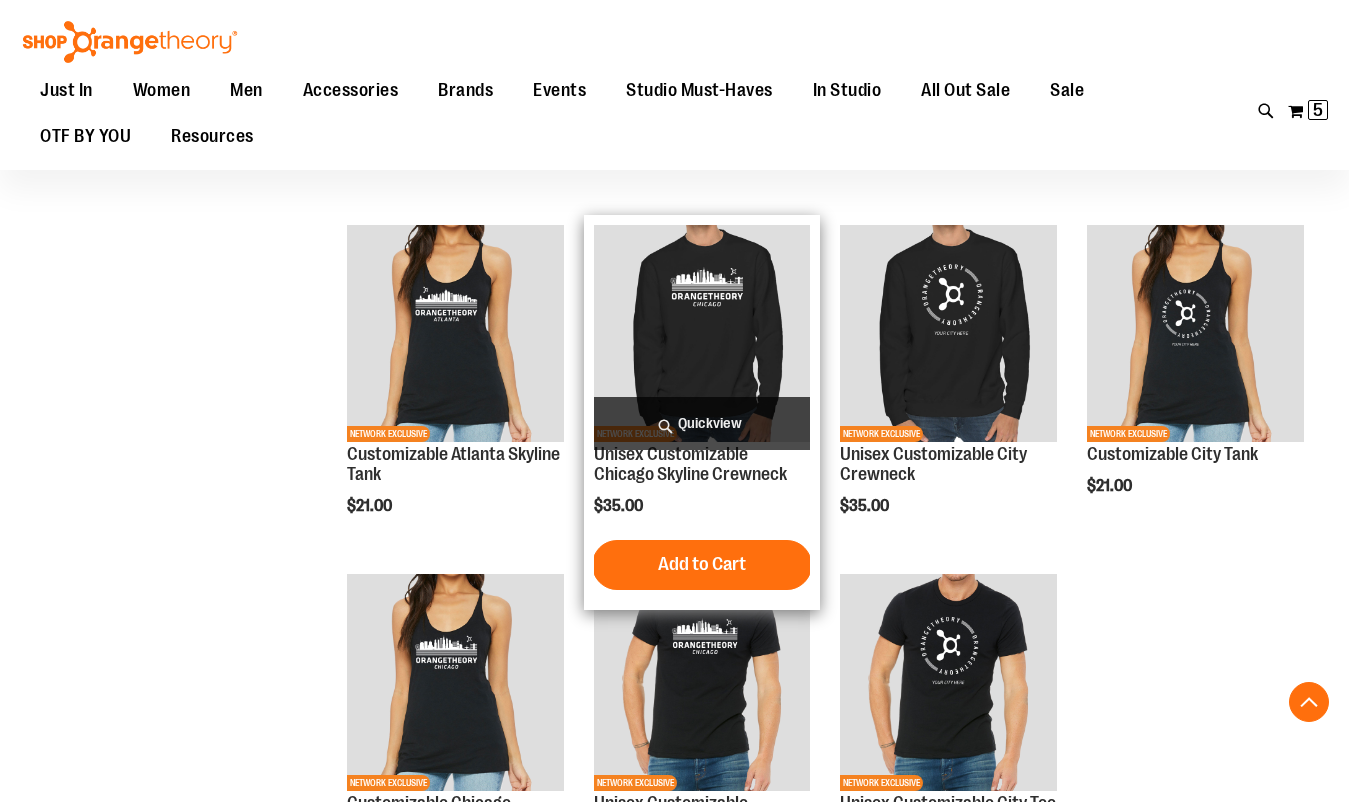 scroll, scrollTop: 3500, scrollLeft: 0, axis: vertical 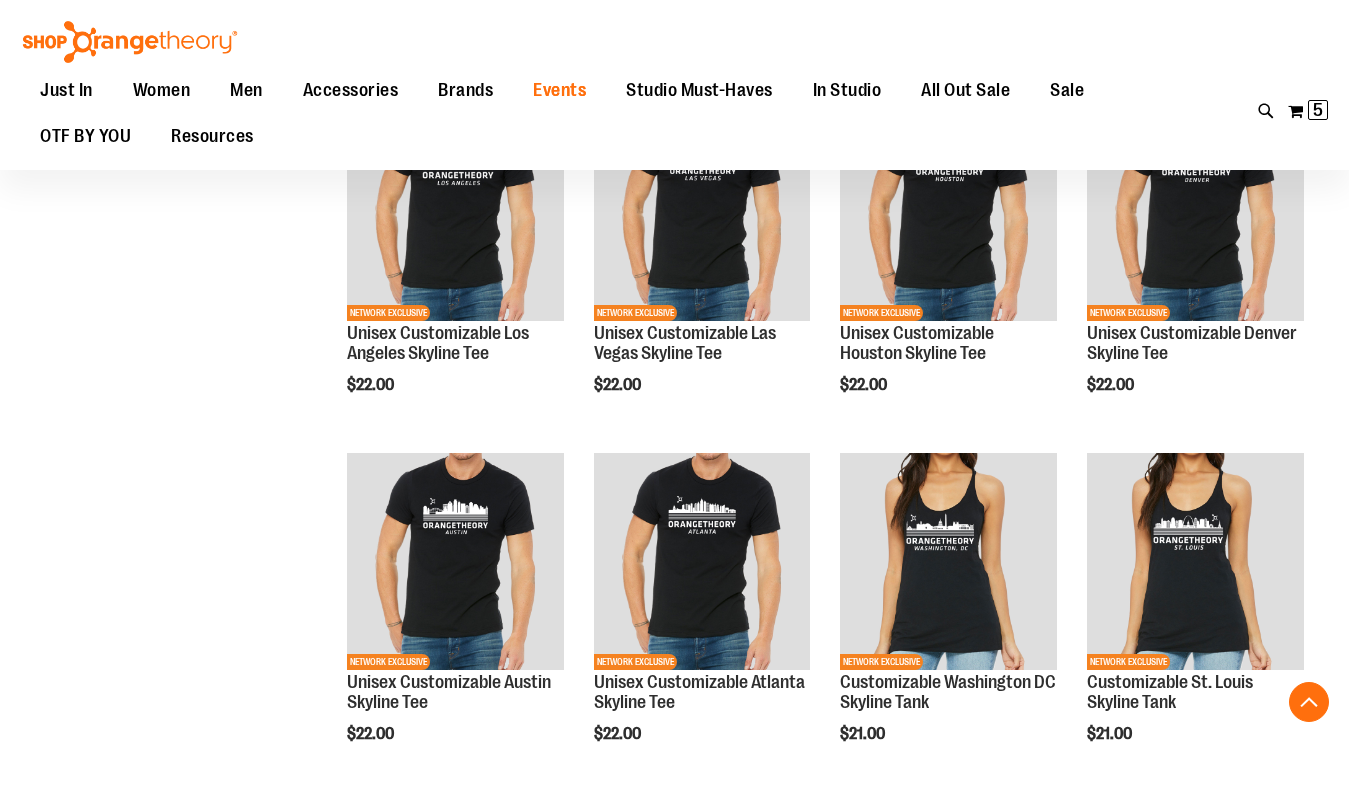 click on "Events" at bounding box center [559, 90] 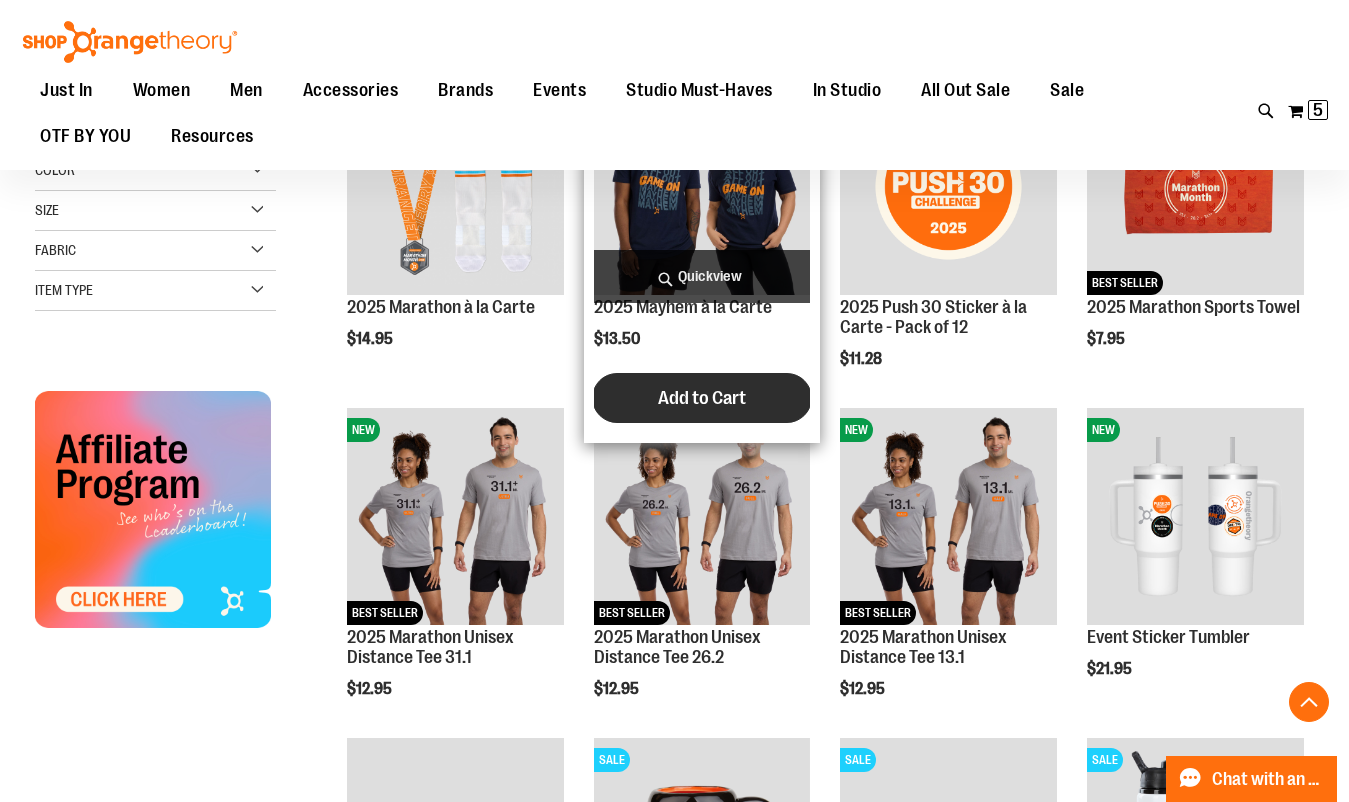 scroll, scrollTop: 329, scrollLeft: 0, axis: vertical 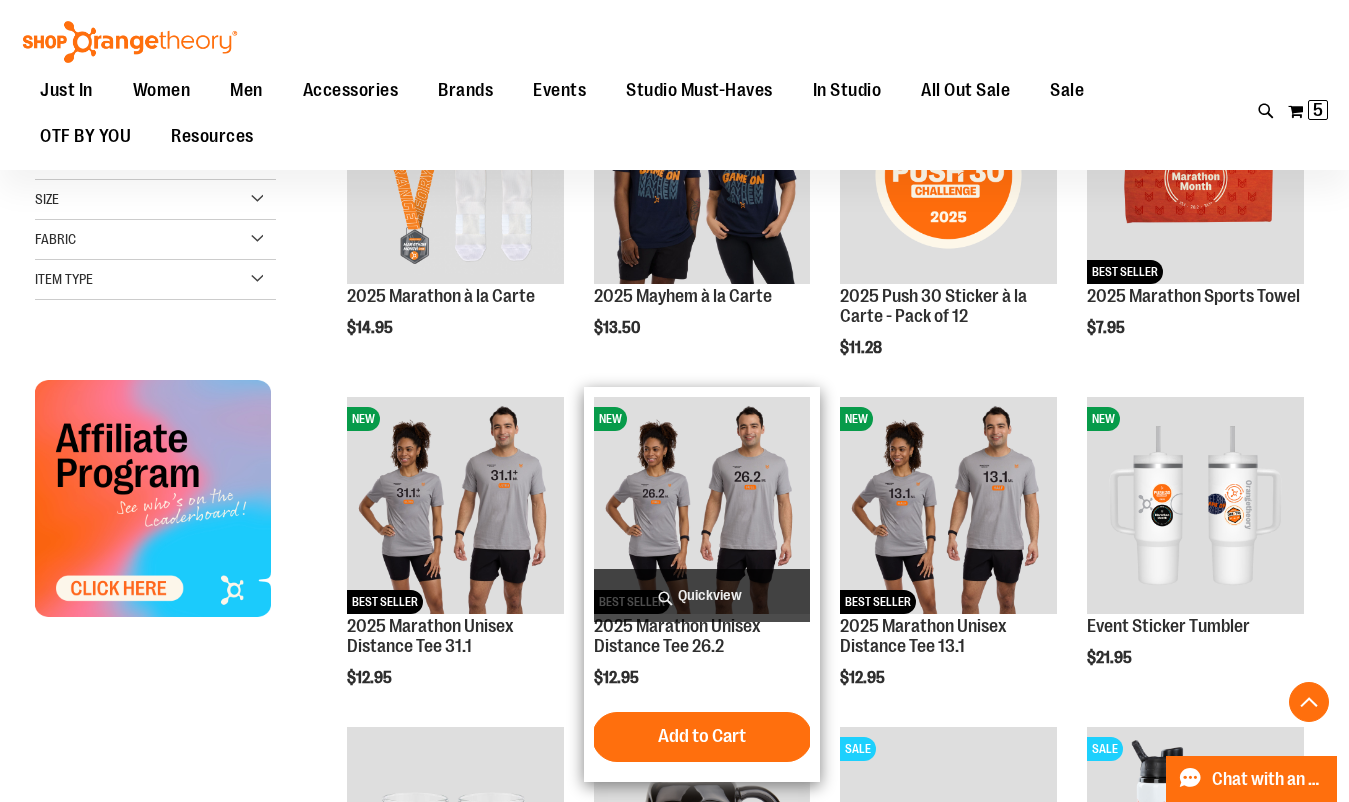 click at bounding box center [702, 505] 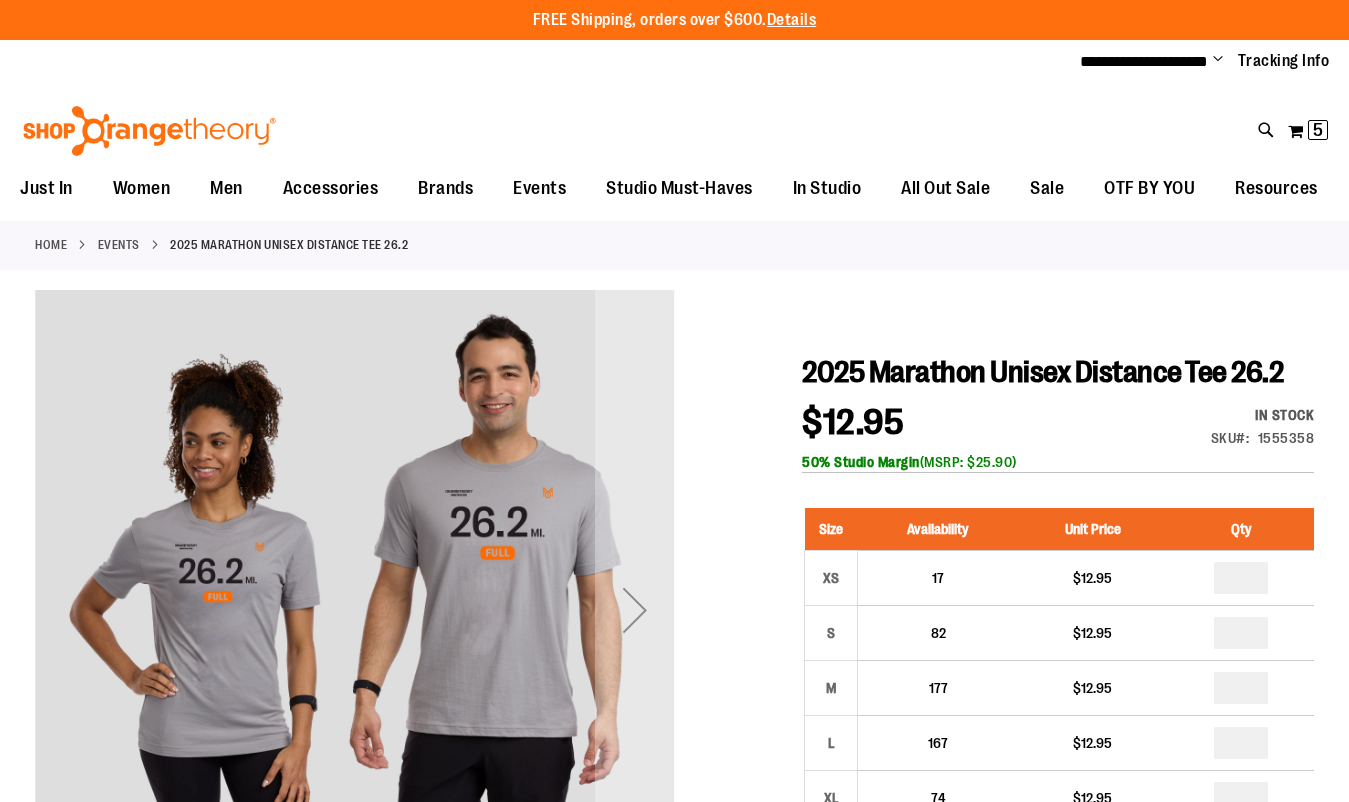 scroll, scrollTop: 0, scrollLeft: 0, axis: both 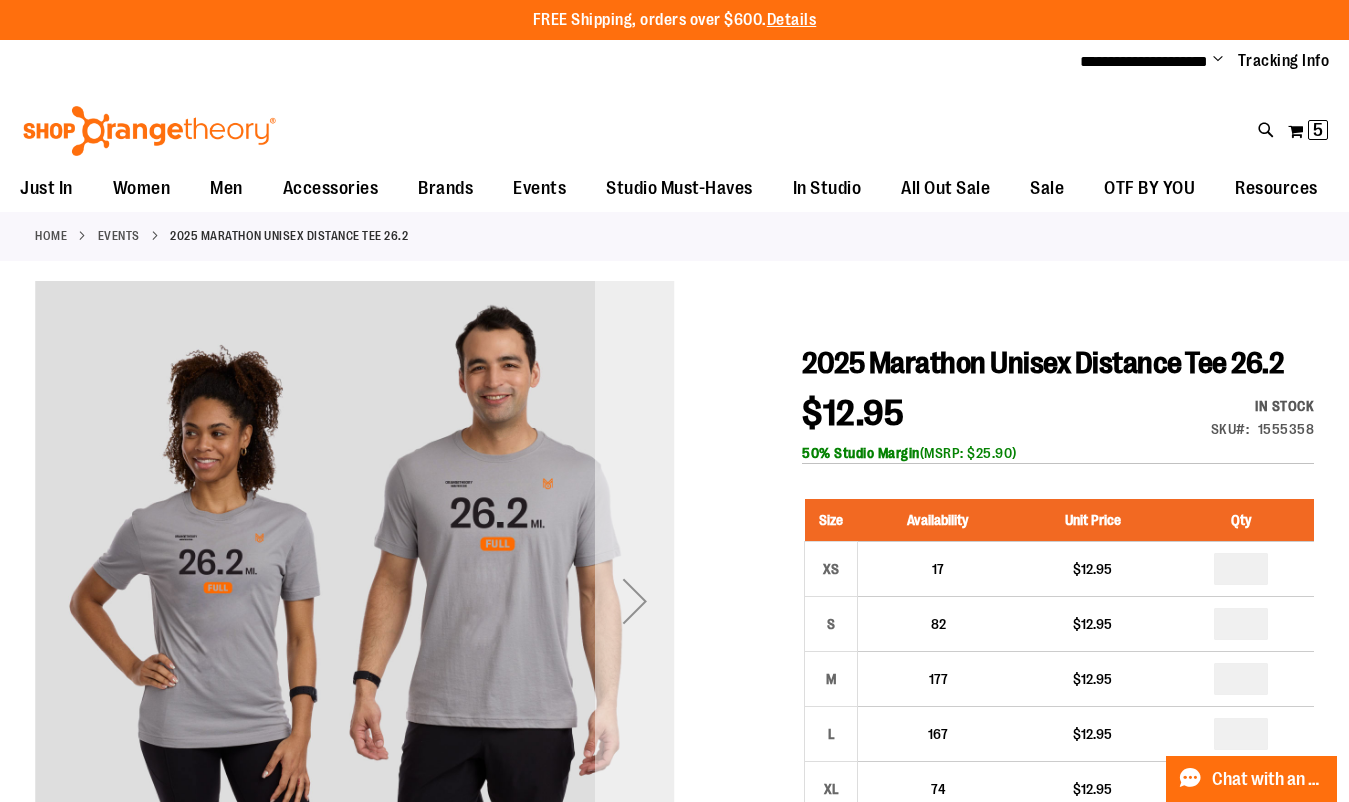 click at bounding box center [635, 601] 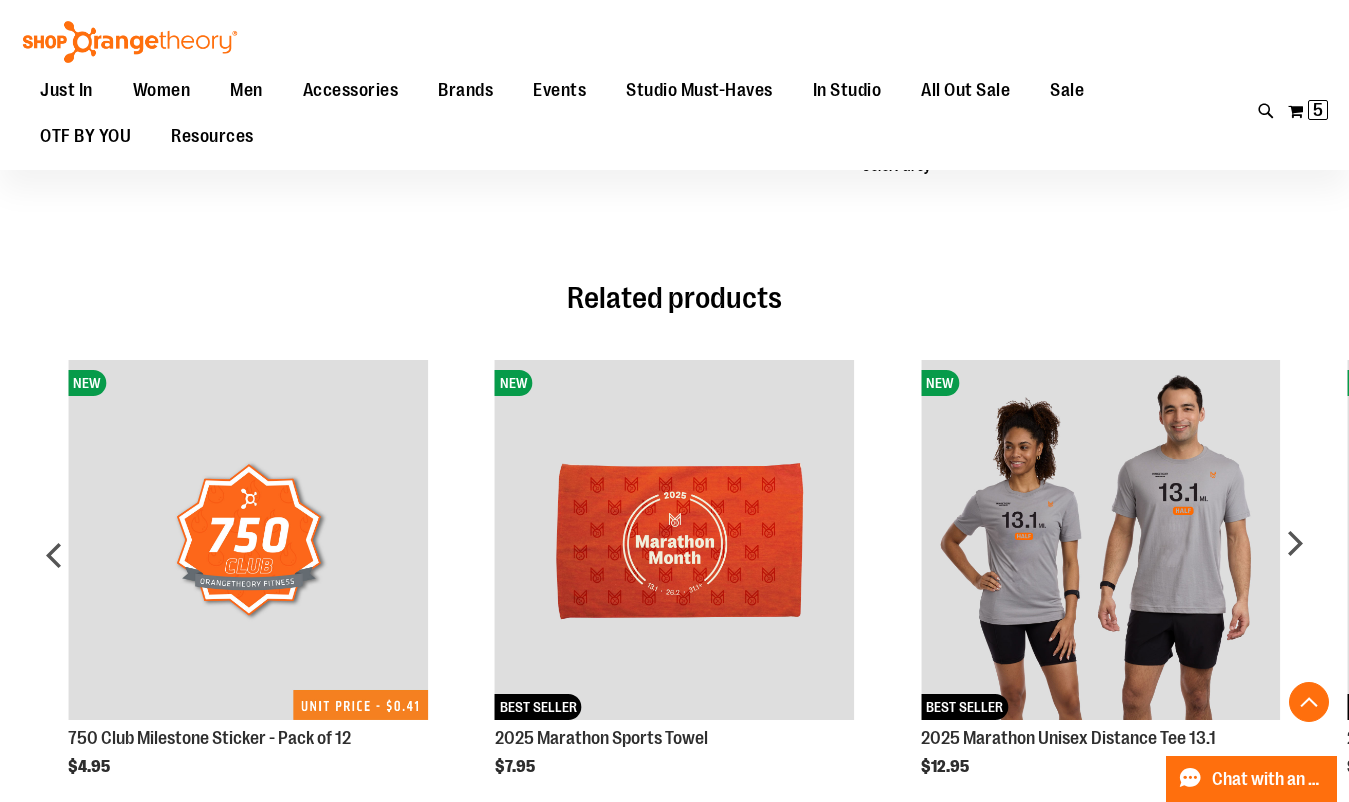 scroll, scrollTop: 1257, scrollLeft: 0, axis: vertical 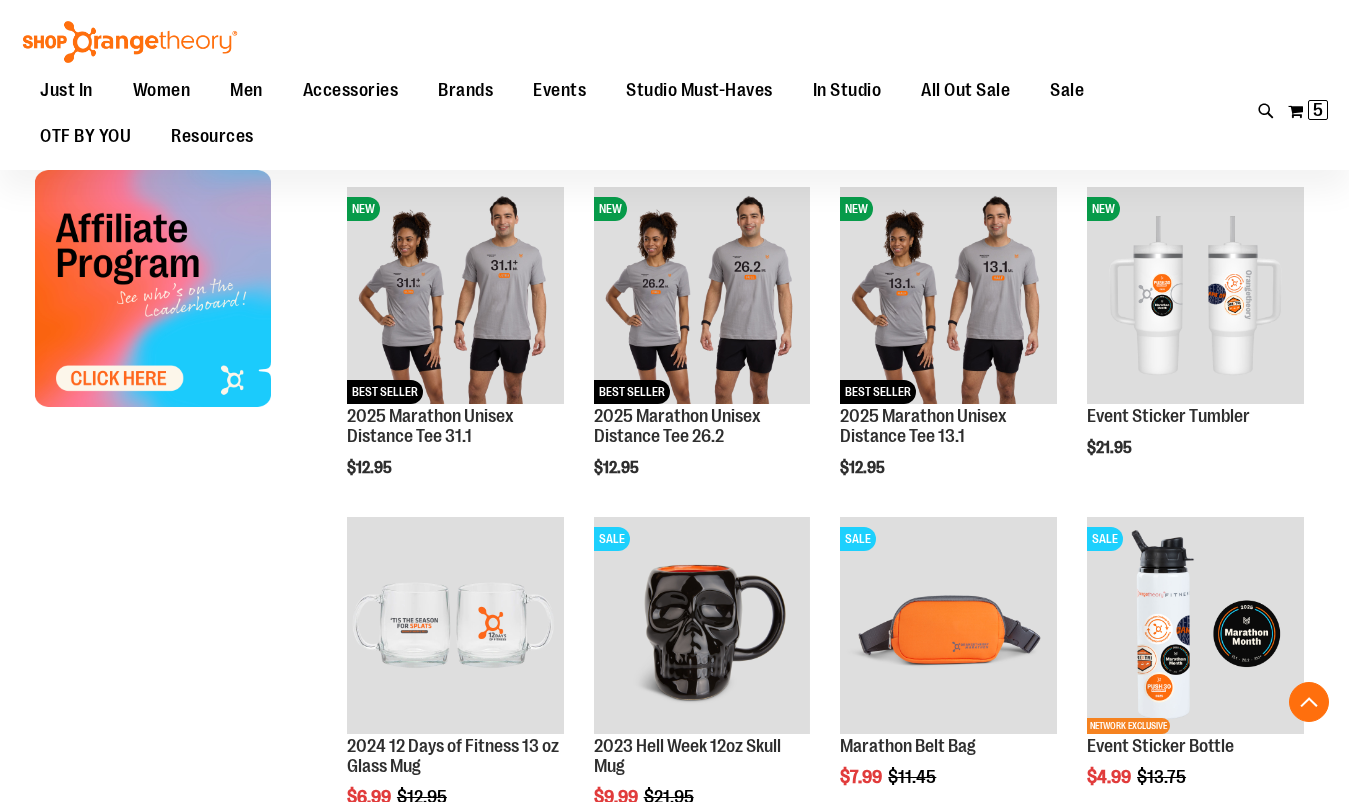 click at bounding box center (153, 288) 